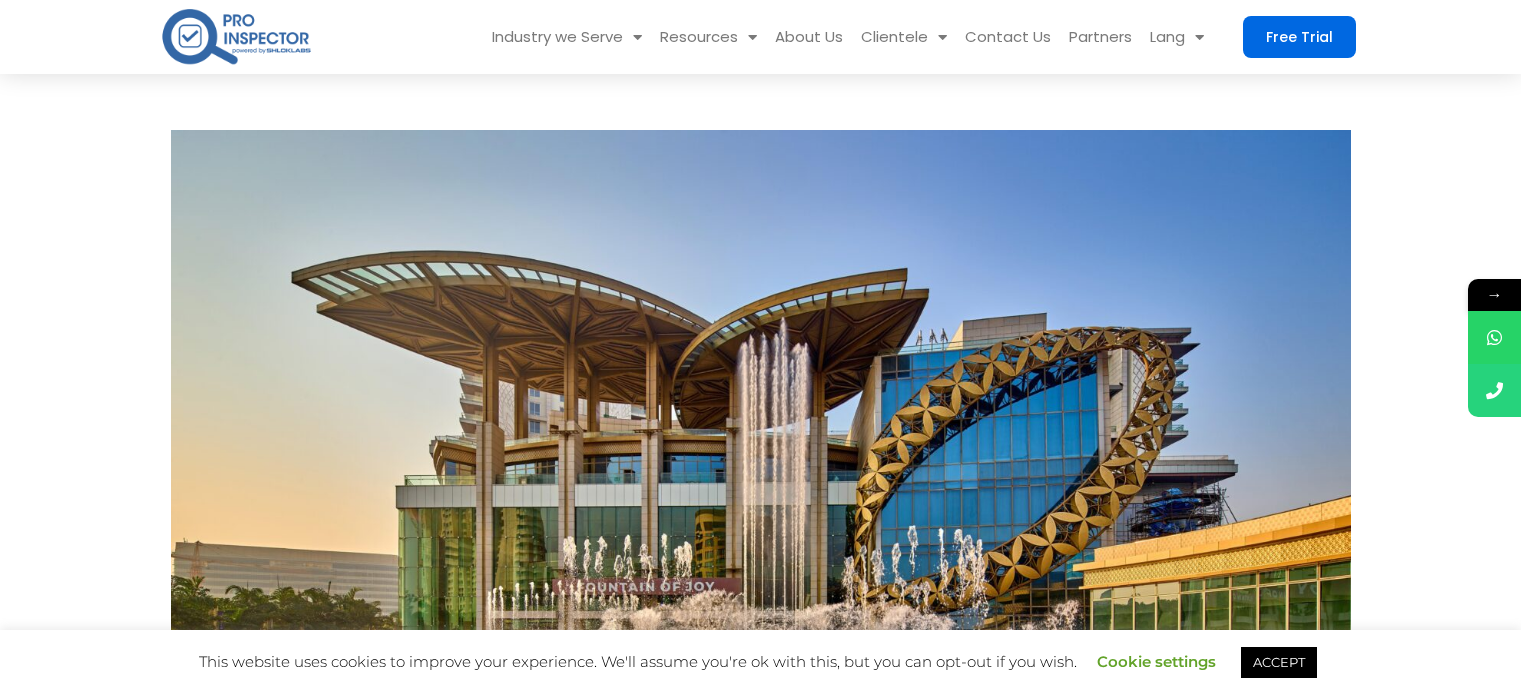scroll, scrollTop: 400, scrollLeft: 0, axis: vertical 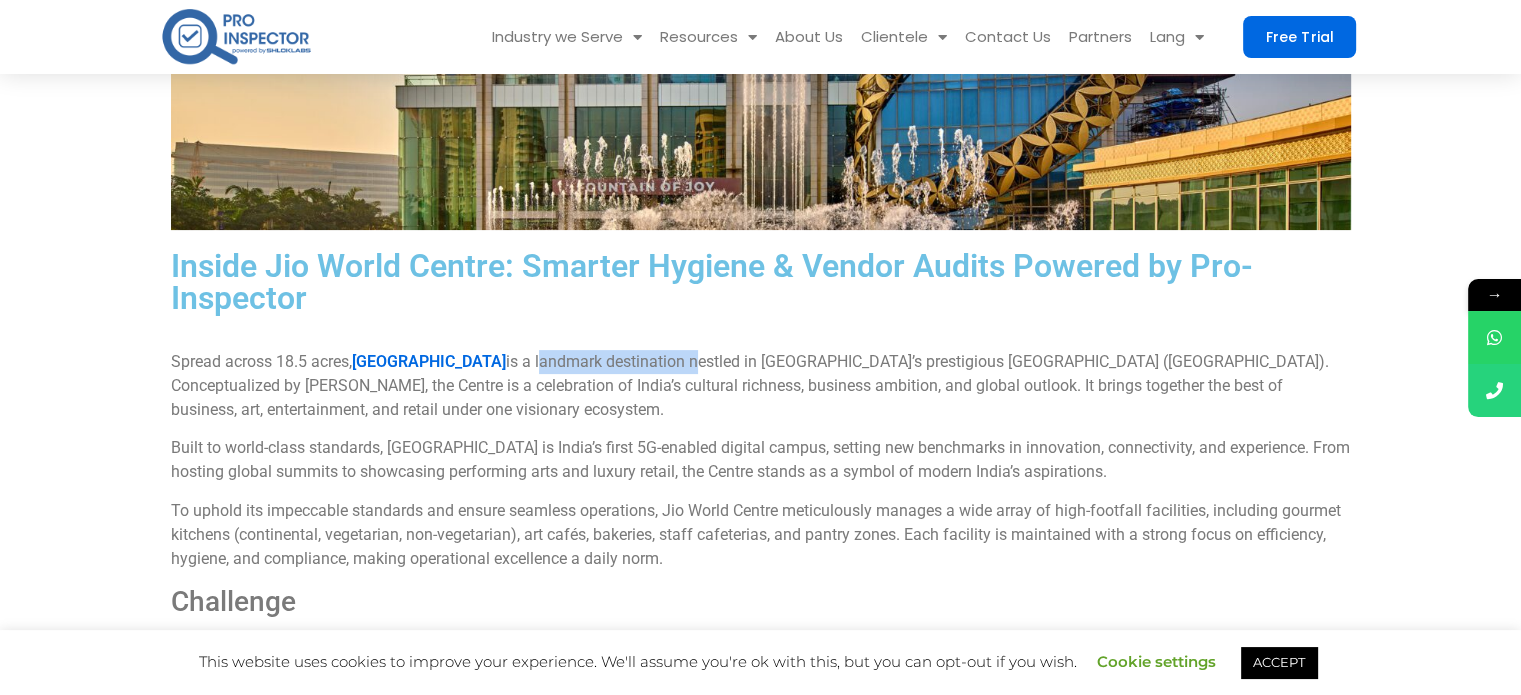 drag, startPoint x: 663, startPoint y: 369, endPoint x: 508, endPoint y: 363, distance: 155.11609 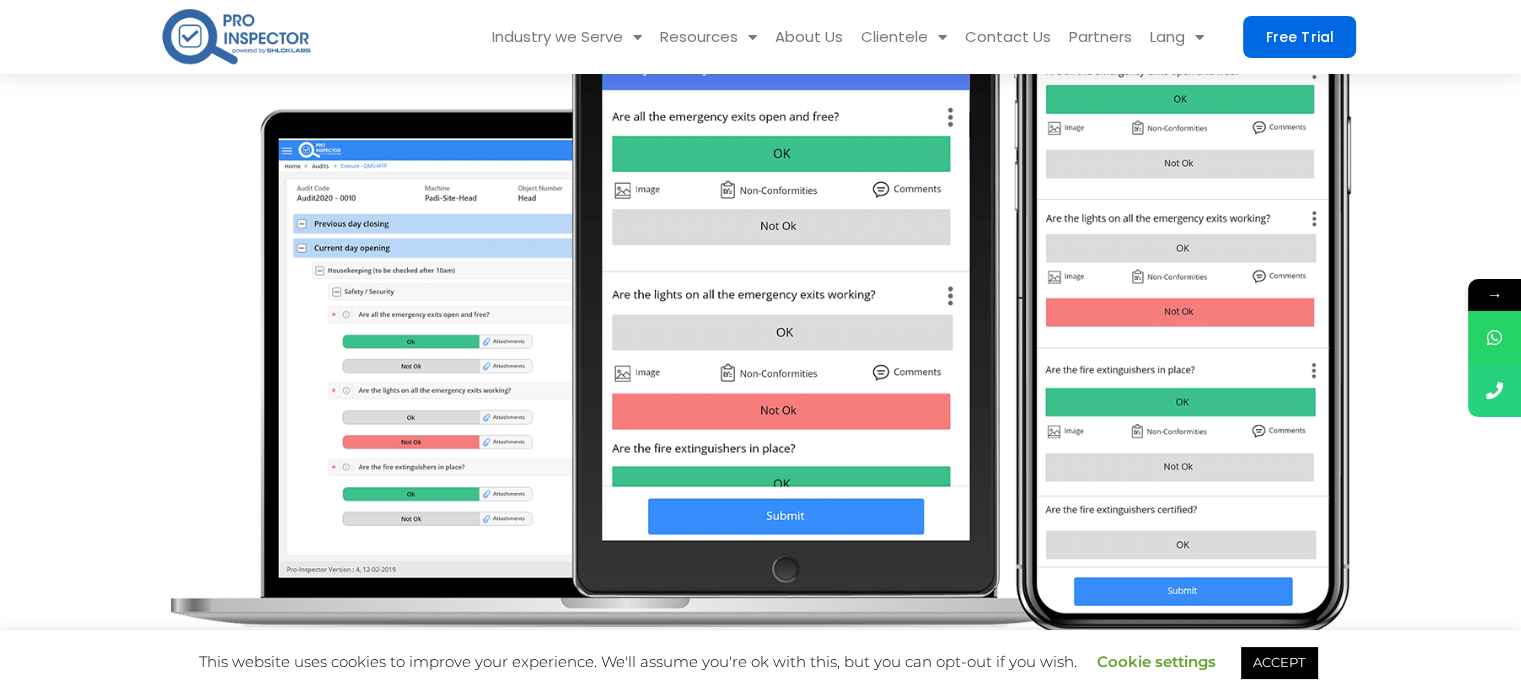 scroll, scrollTop: 1400, scrollLeft: 0, axis: vertical 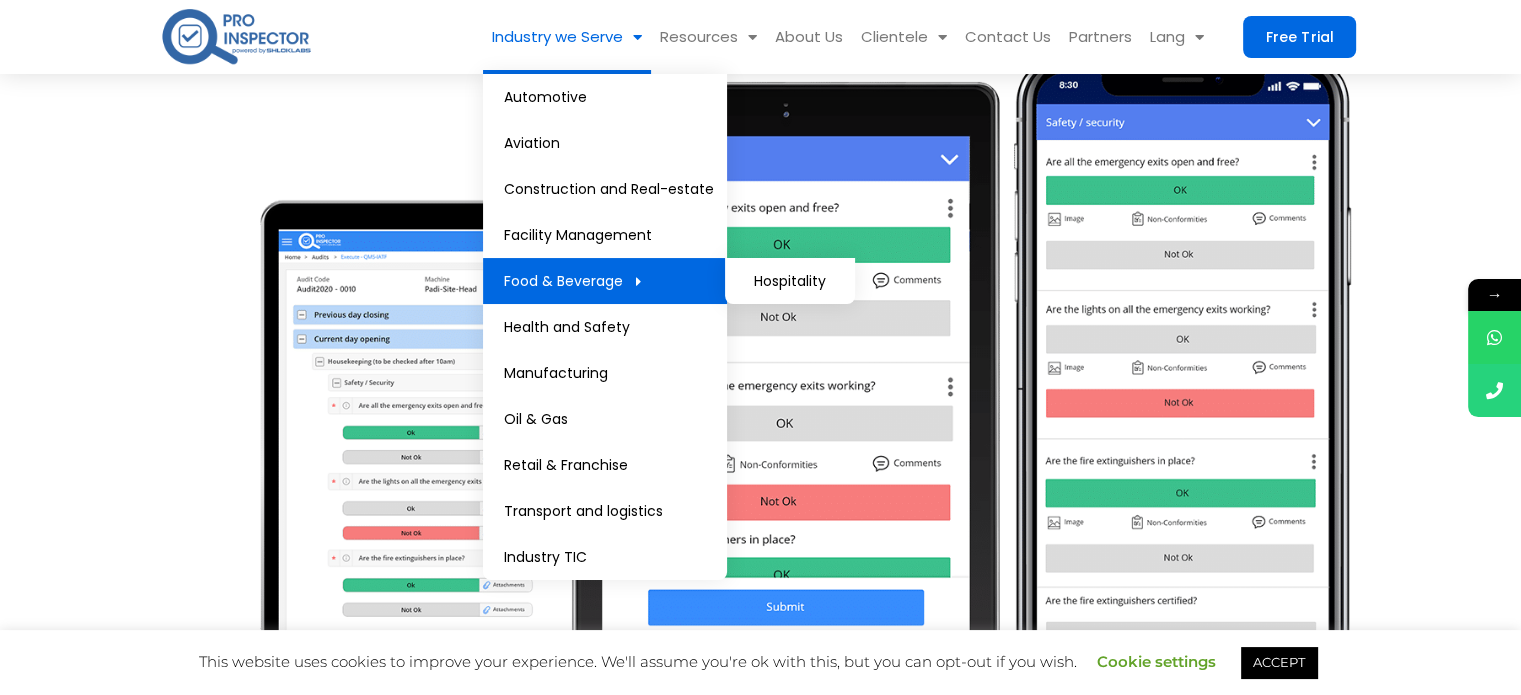 click on "Food & Beverage" 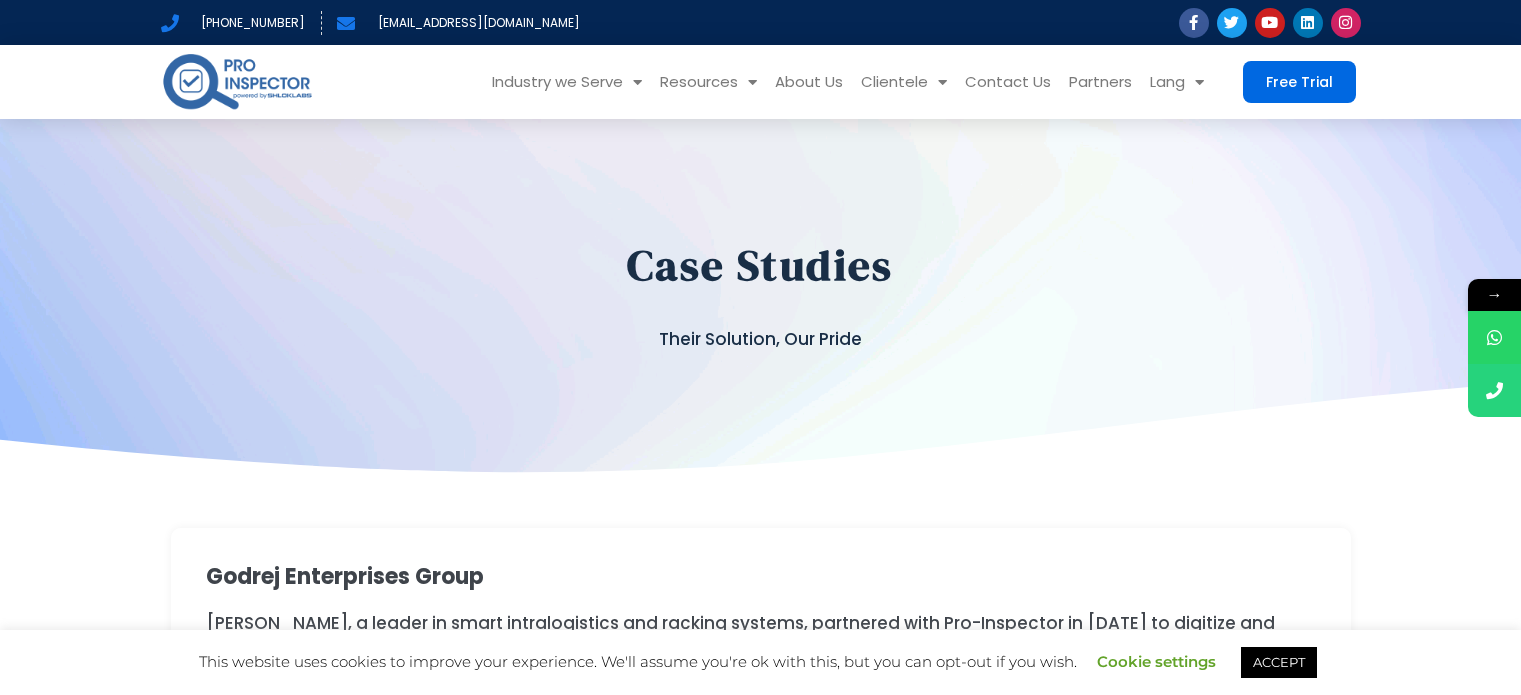 scroll, scrollTop: 0, scrollLeft: 0, axis: both 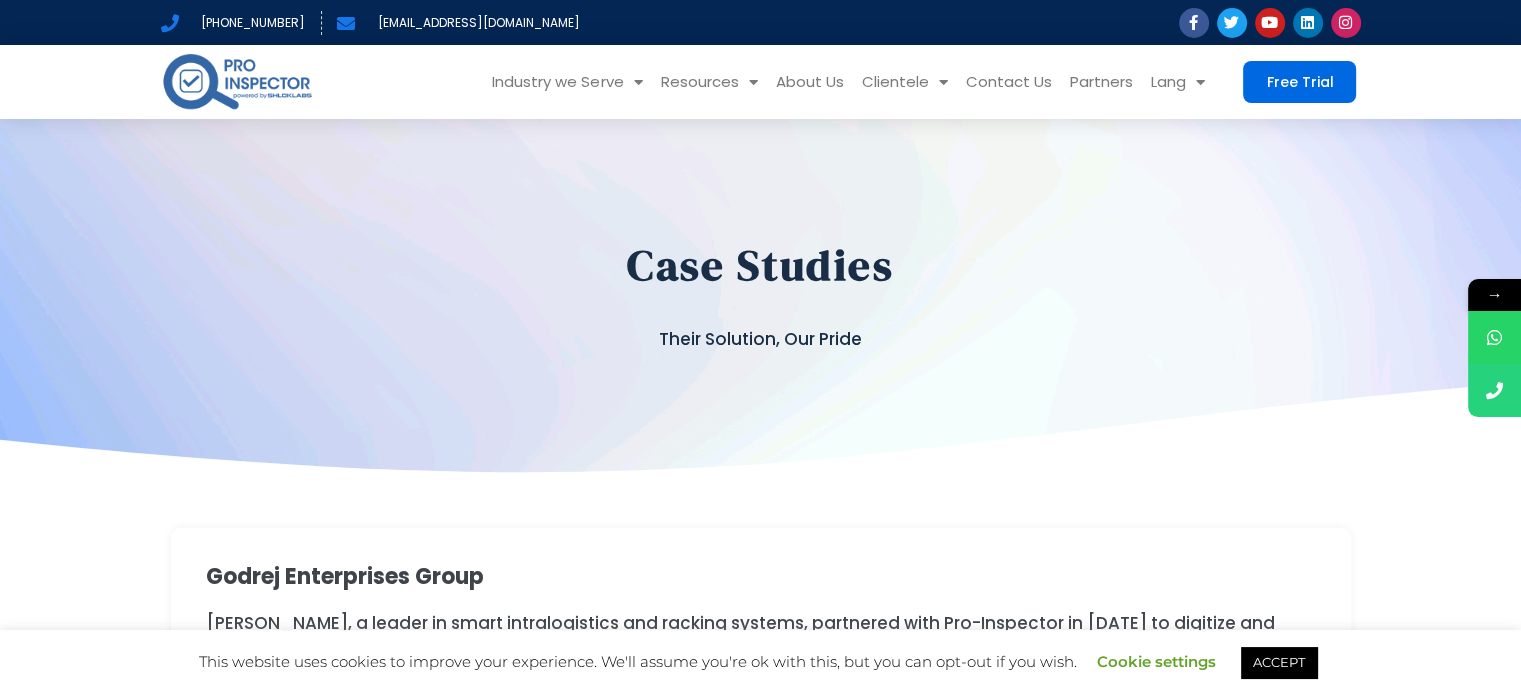 click at bounding box center (237, 81) 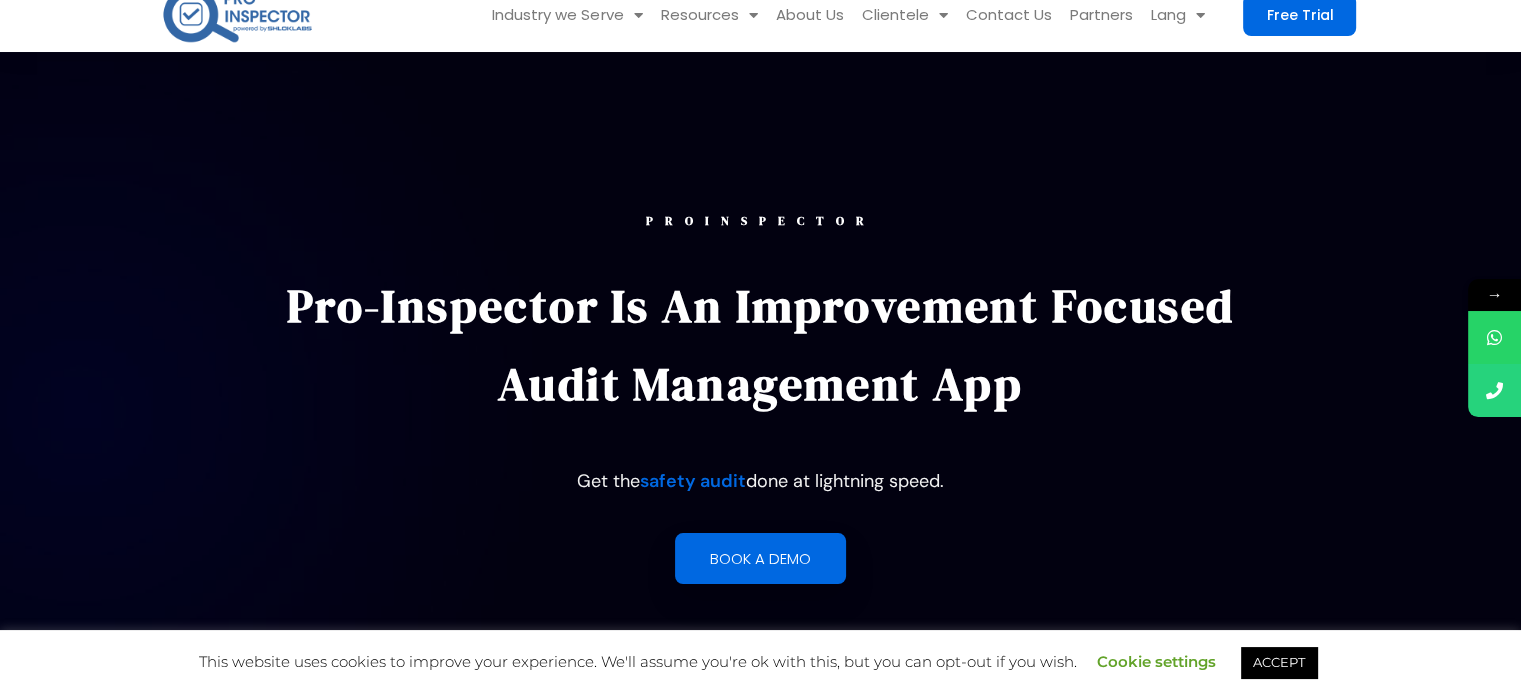 scroll, scrollTop: 0, scrollLeft: 0, axis: both 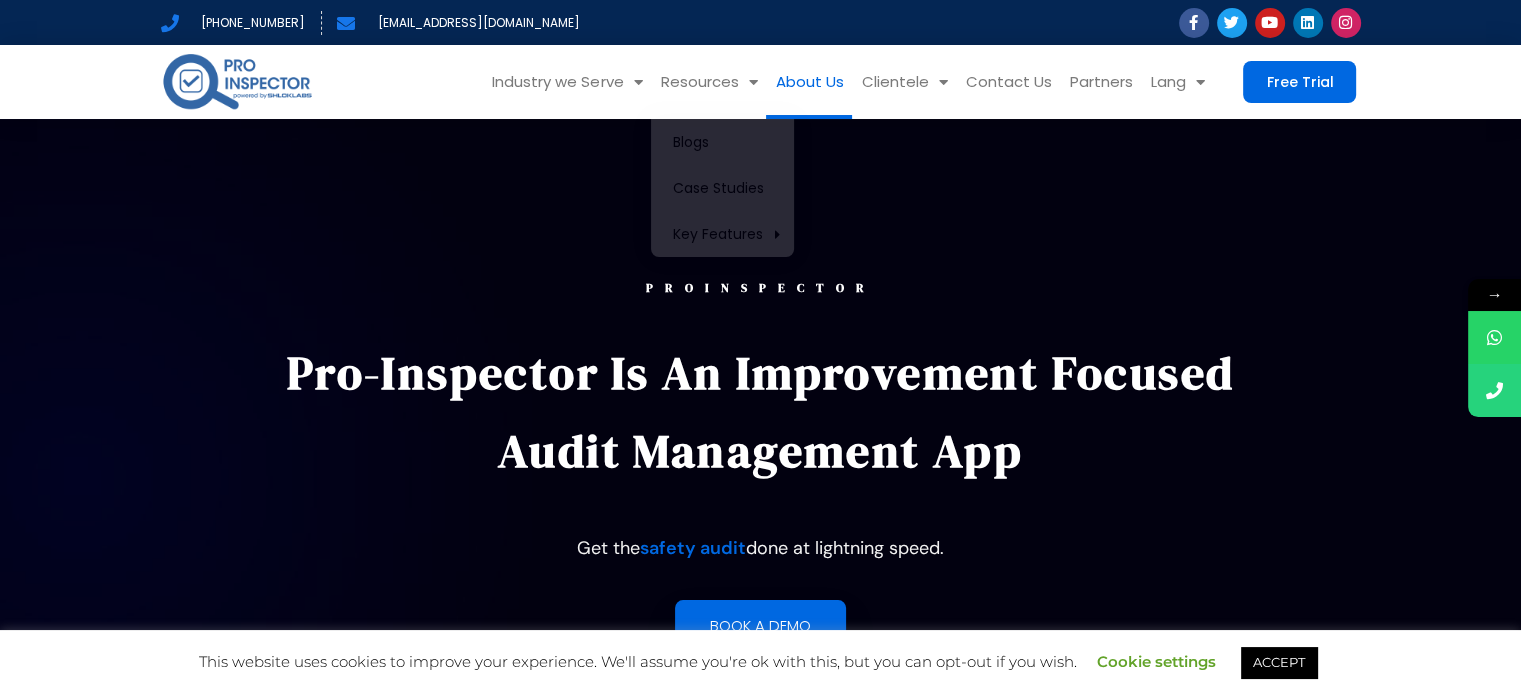 click on "About Us" 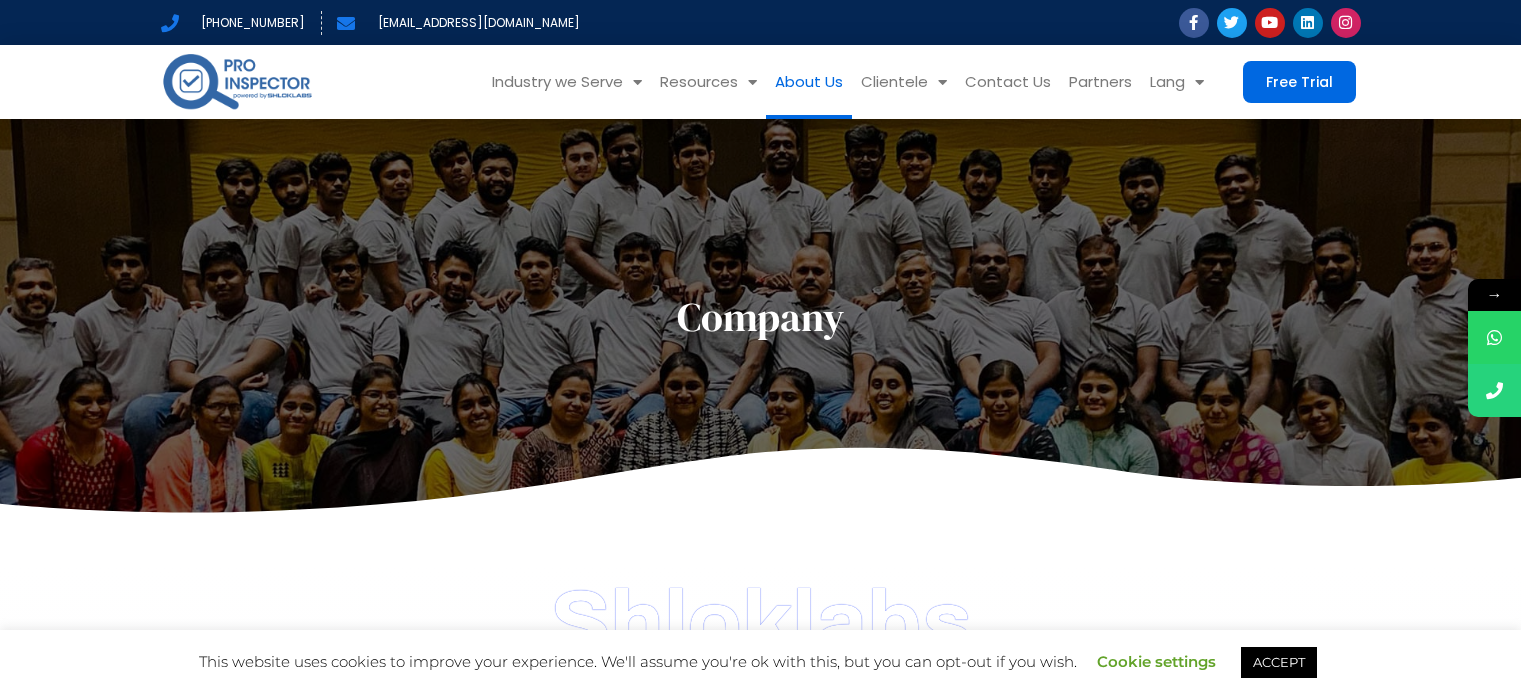 scroll, scrollTop: 0, scrollLeft: 0, axis: both 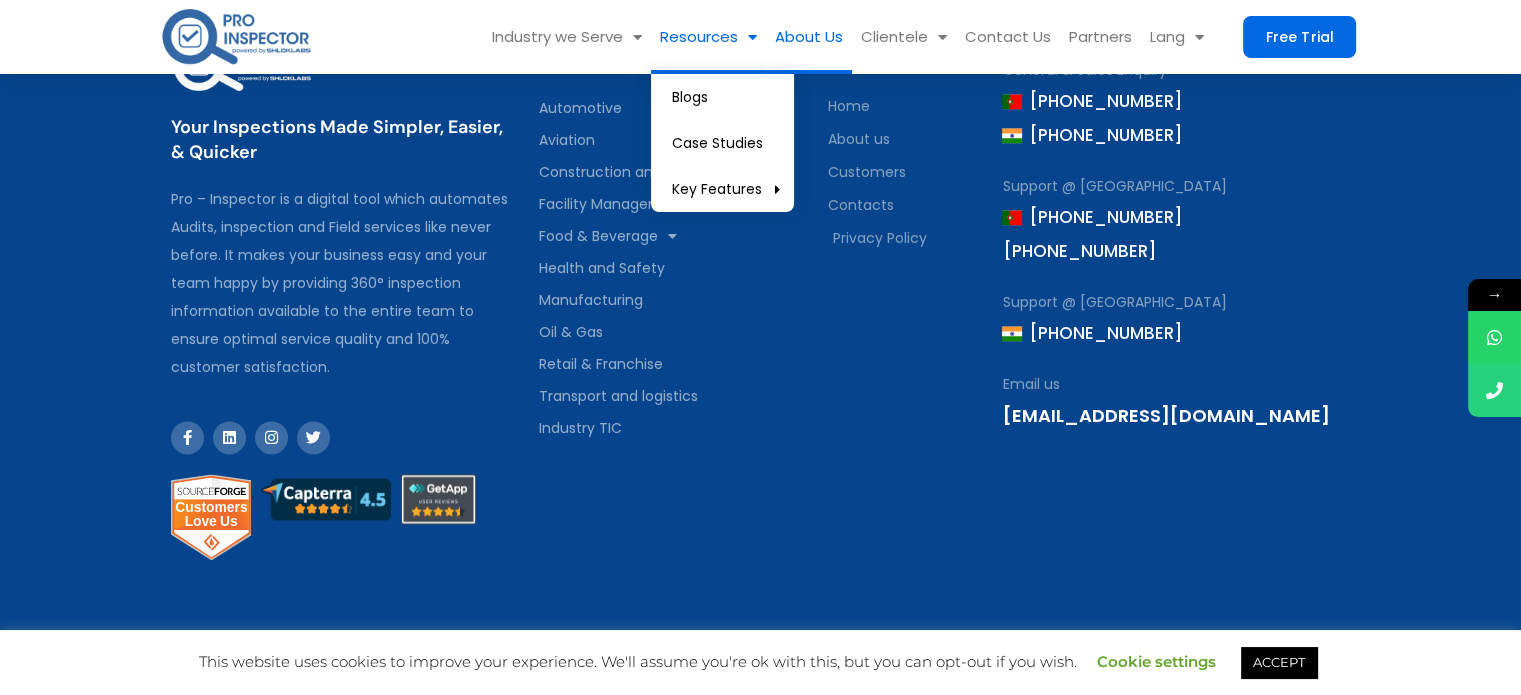 click on "Resources" 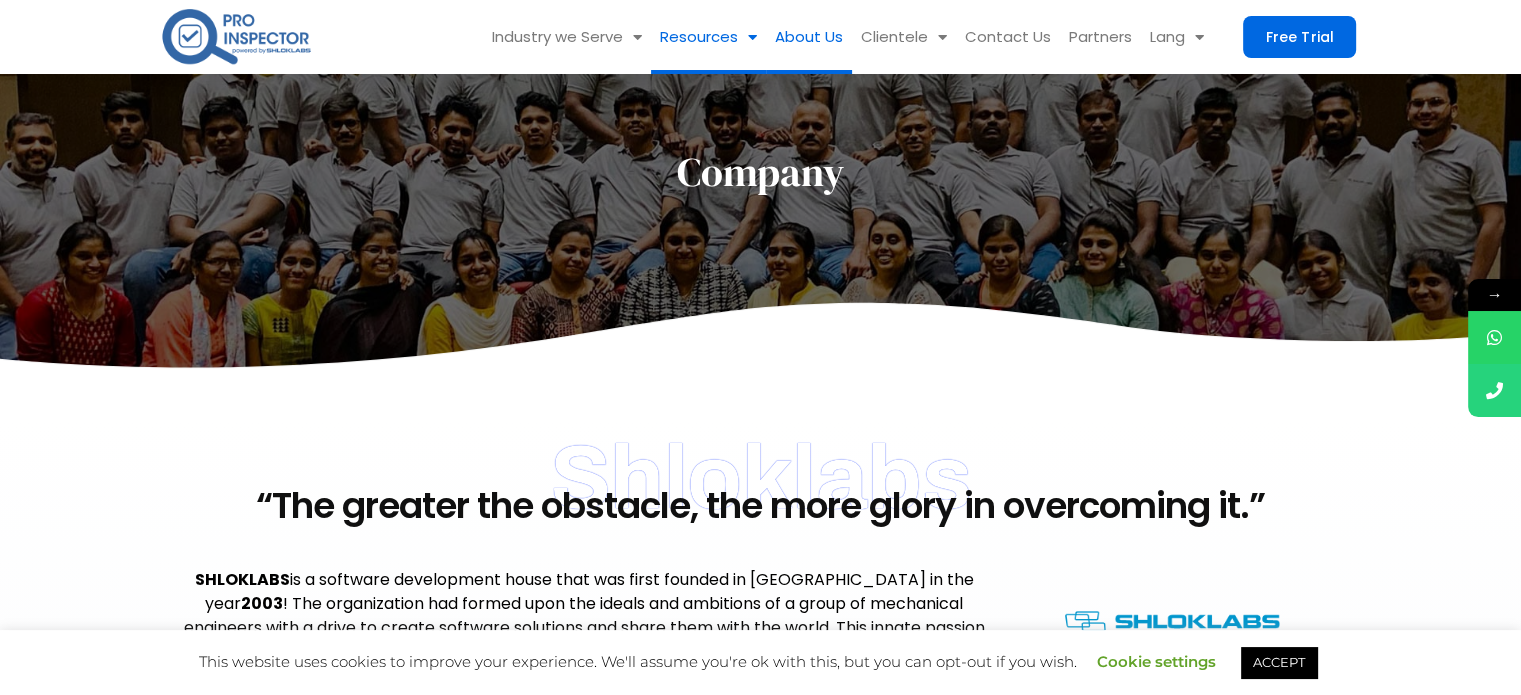 scroll, scrollTop: 0, scrollLeft: 0, axis: both 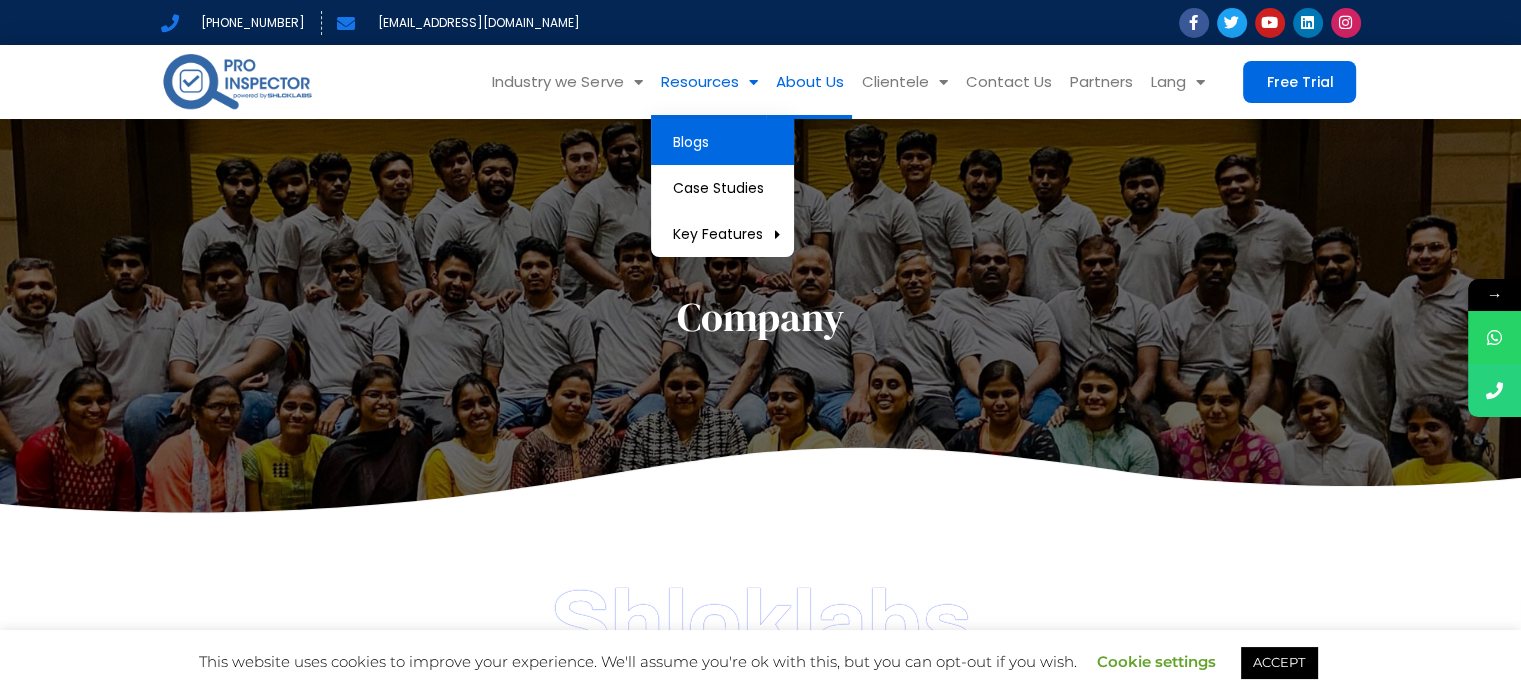 click on "Blogs" 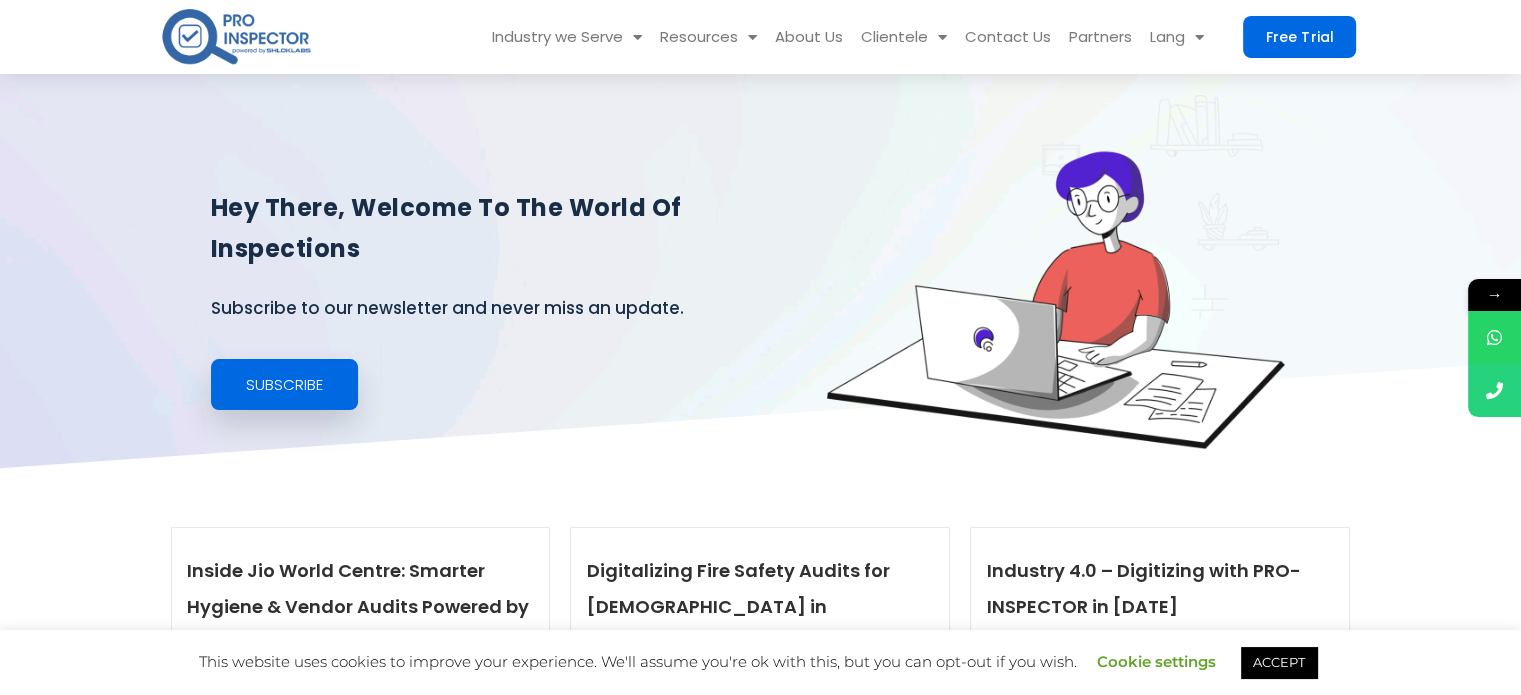 scroll, scrollTop: 200, scrollLeft: 0, axis: vertical 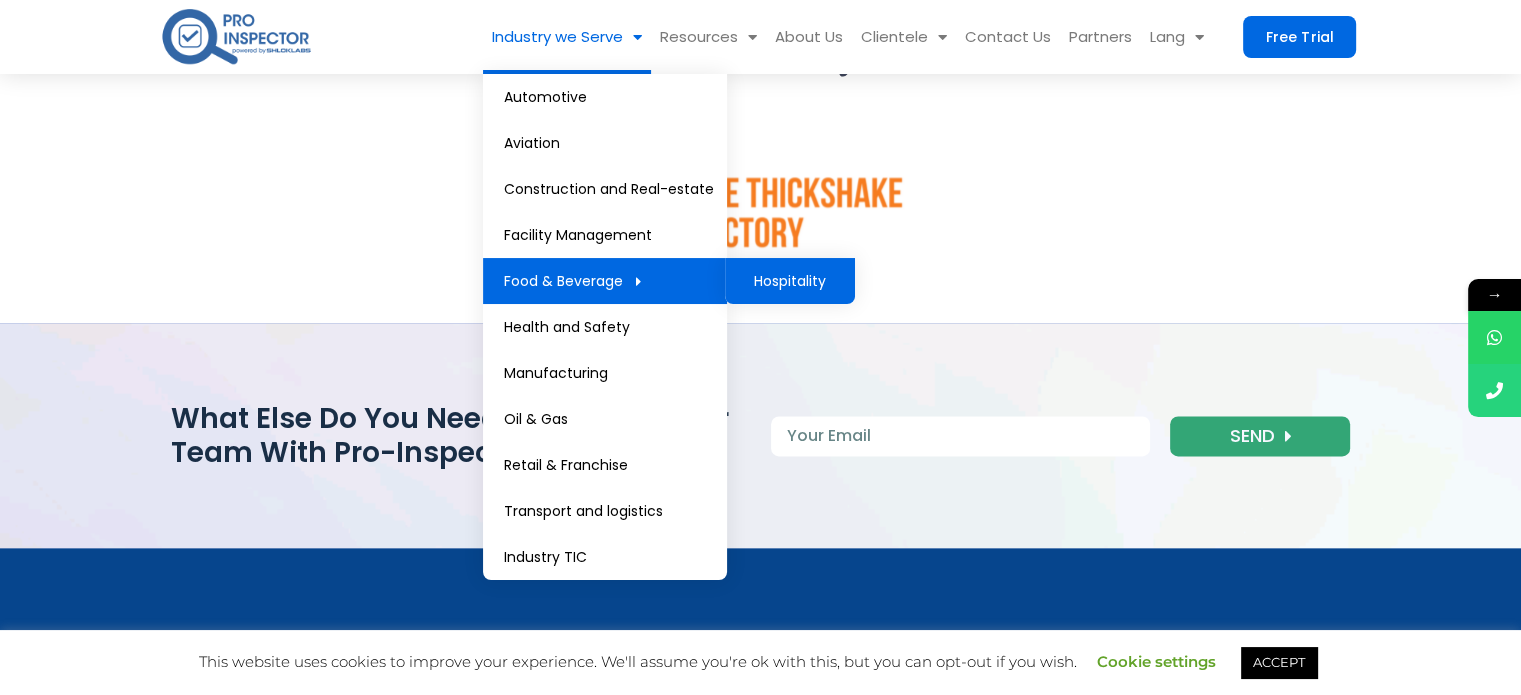 click on "Hospitality" 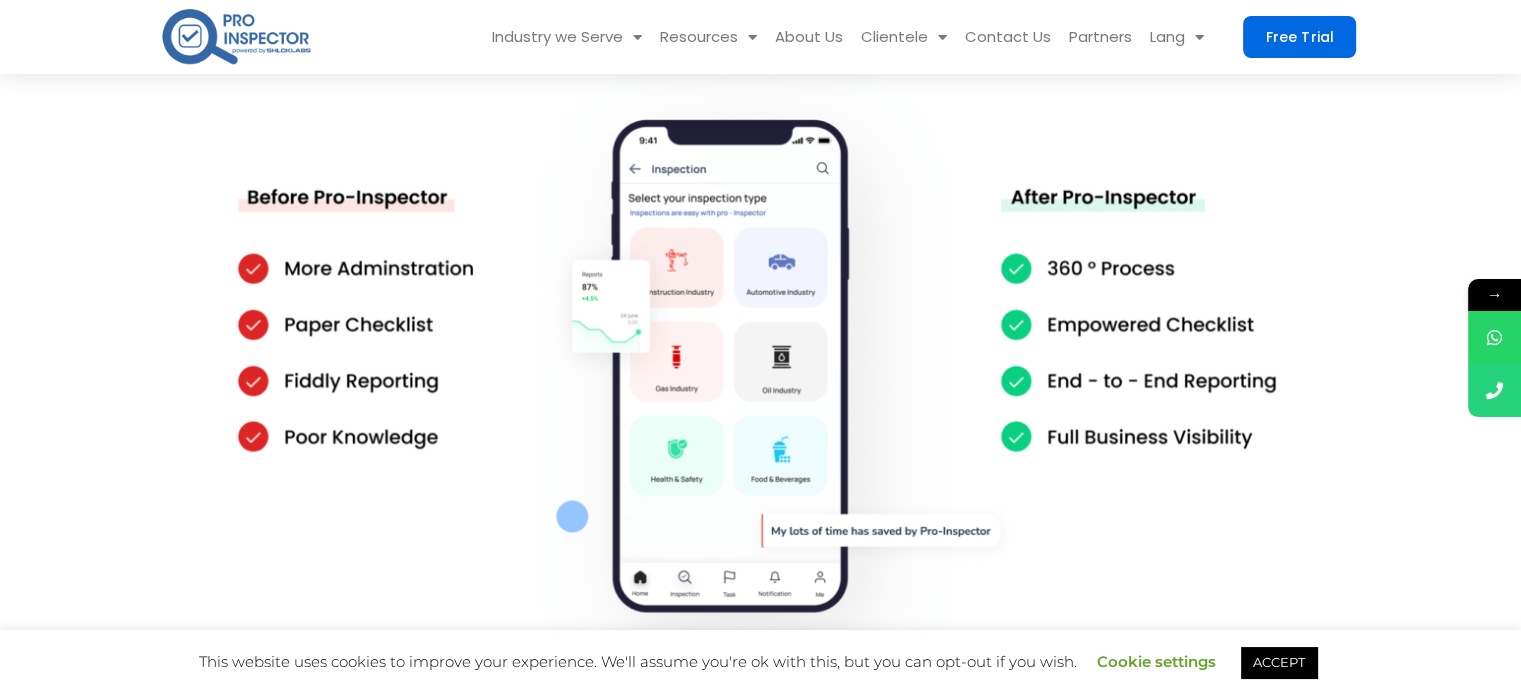 scroll, scrollTop: 2000, scrollLeft: 0, axis: vertical 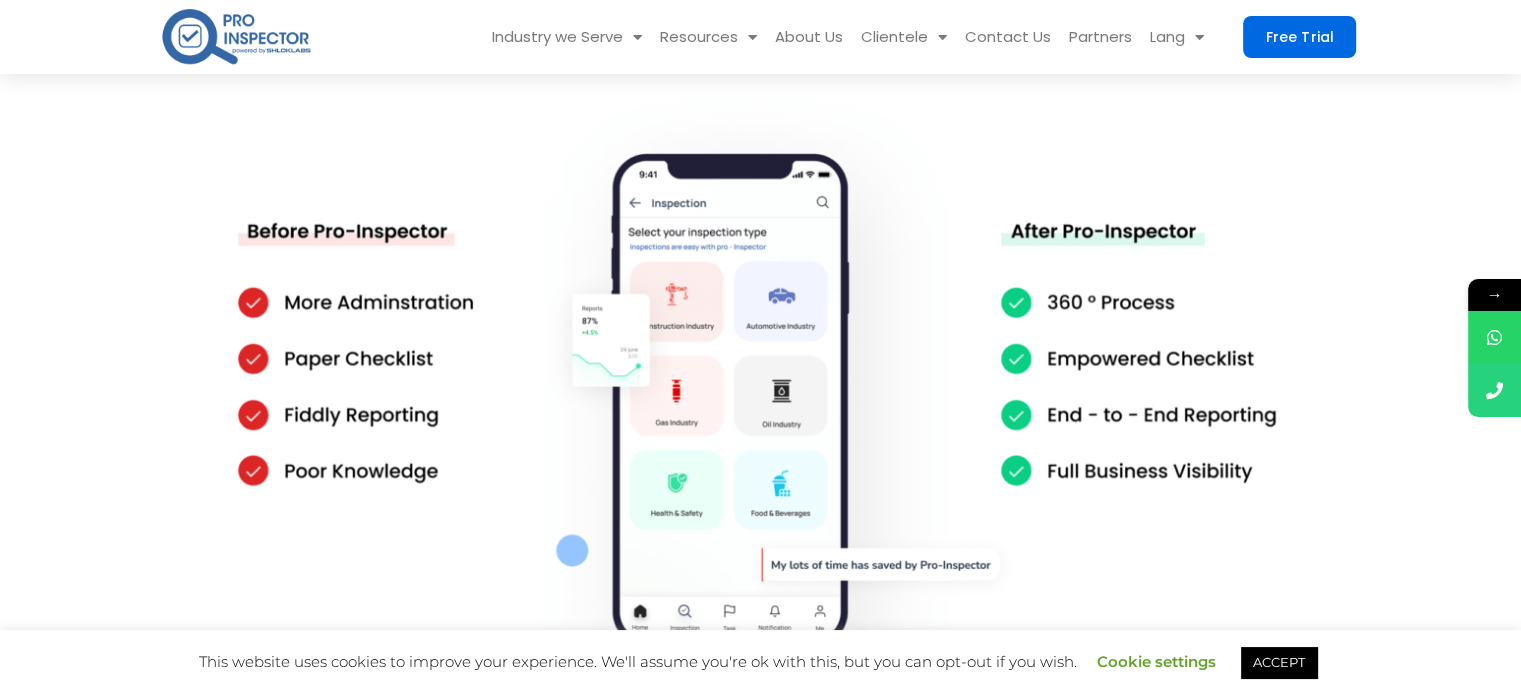 drag, startPoint x: 746, startPoint y: 227, endPoint x: 973, endPoint y: 179, distance: 232.0194 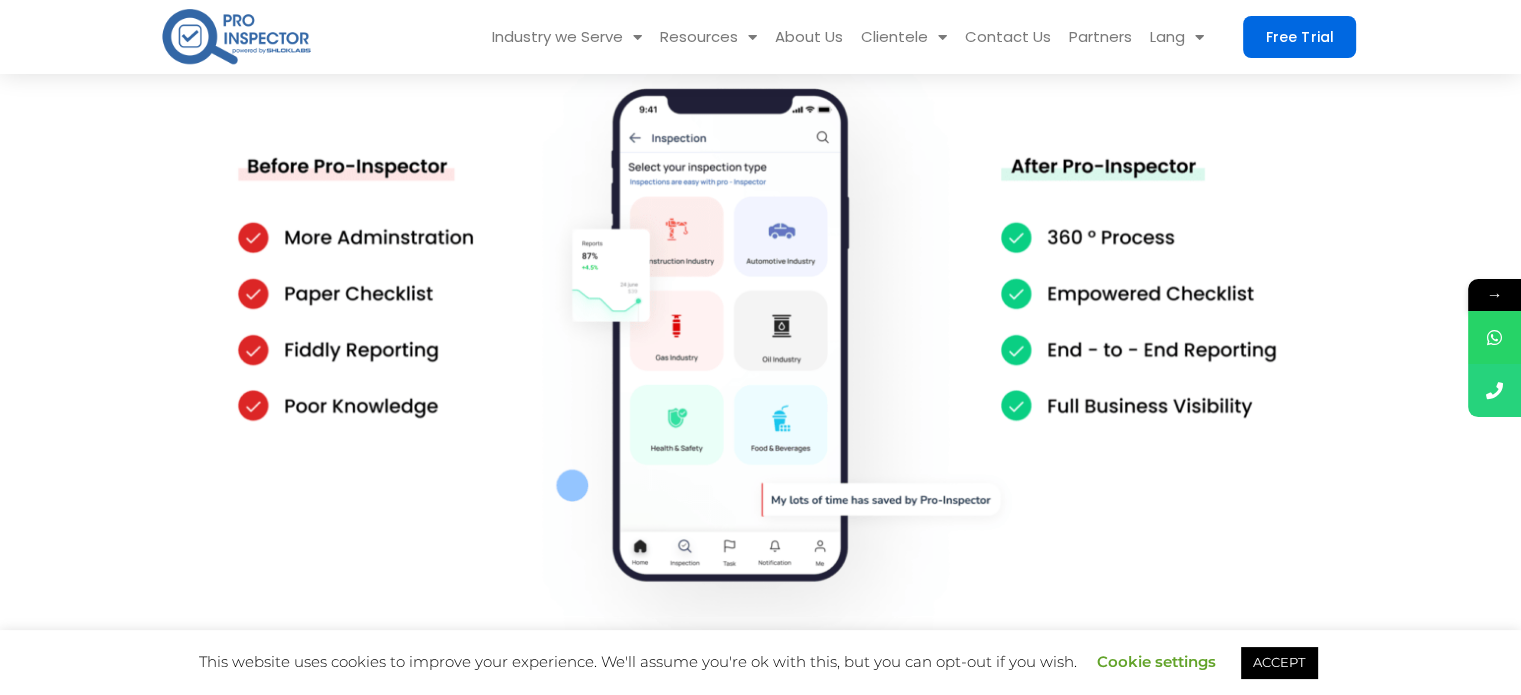 scroll, scrollTop: 2100, scrollLeft: 0, axis: vertical 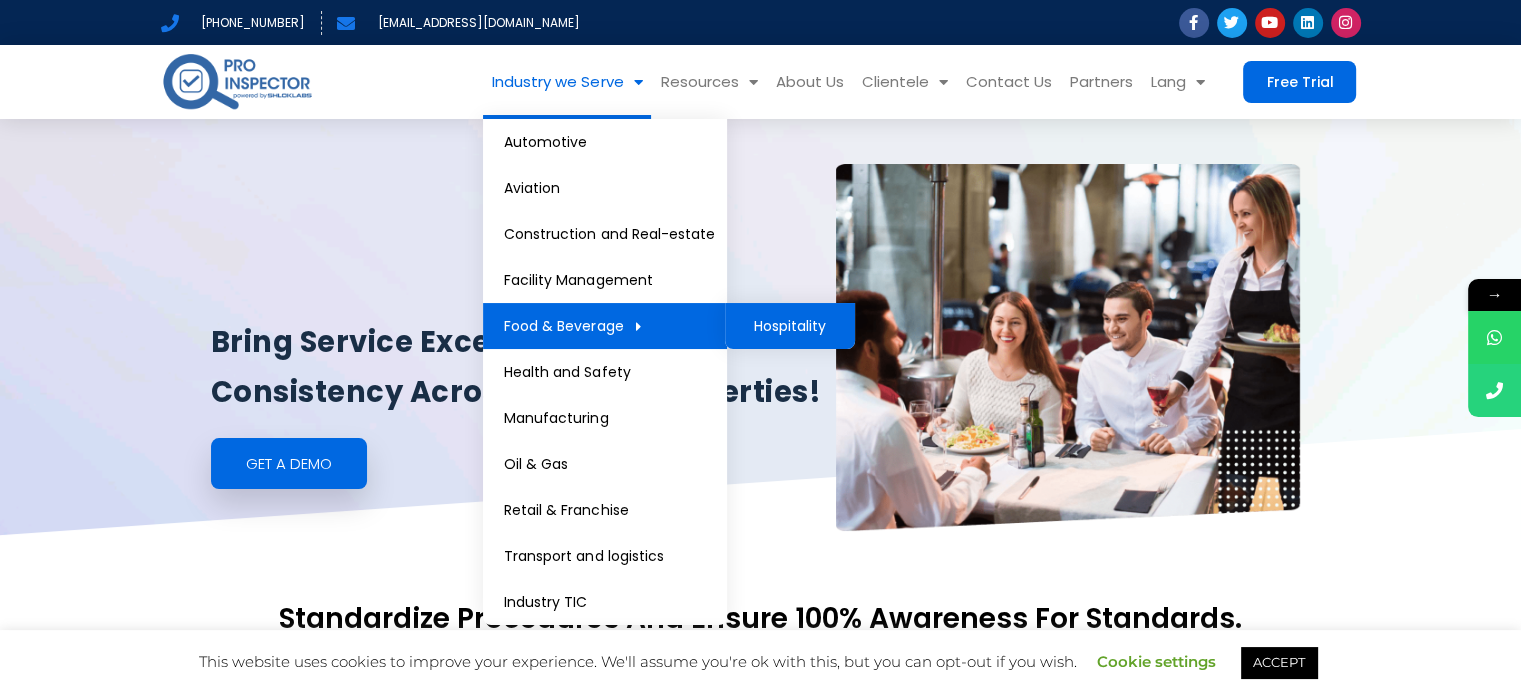 drag, startPoint x: 585, startPoint y: 316, endPoint x: 576, endPoint y: 323, distance: 11.401754 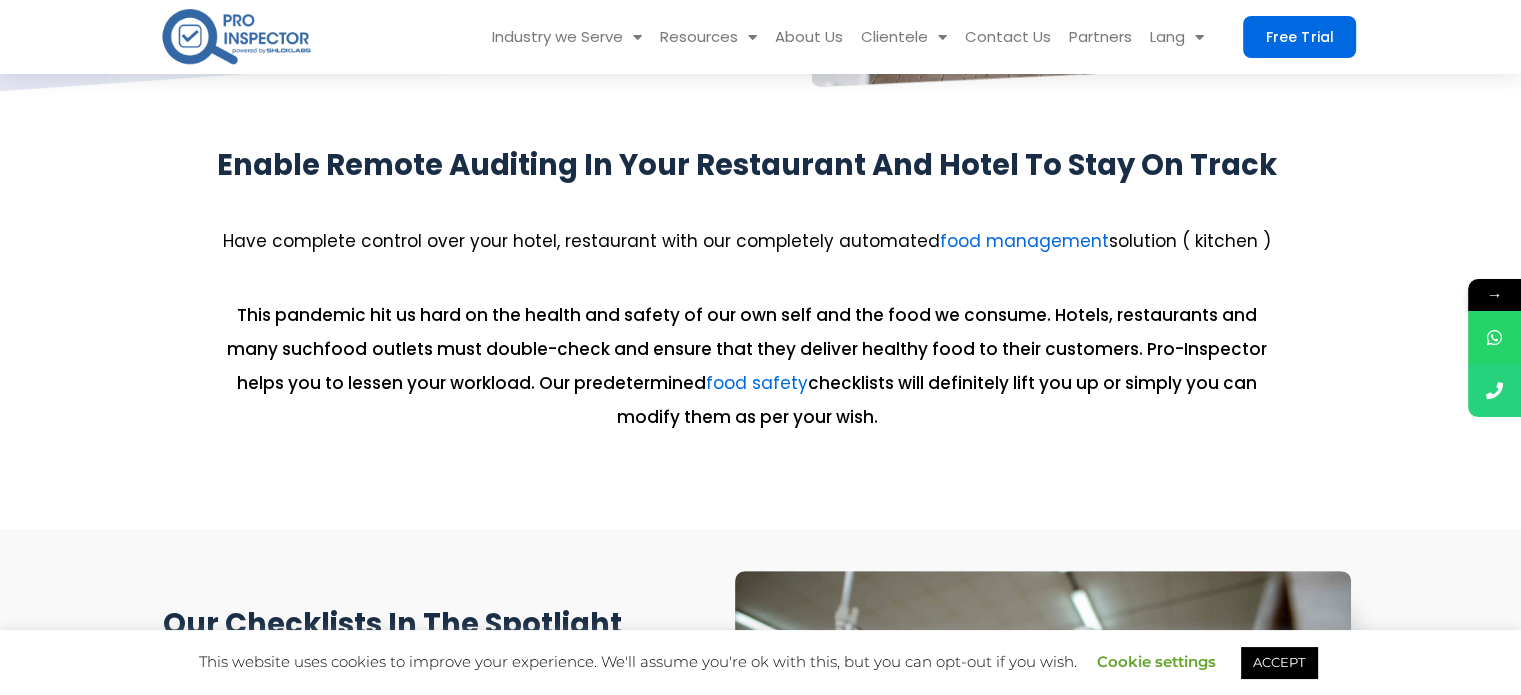 scroll, scrollTop: 500, scrollLeft: 0, axis: vertical 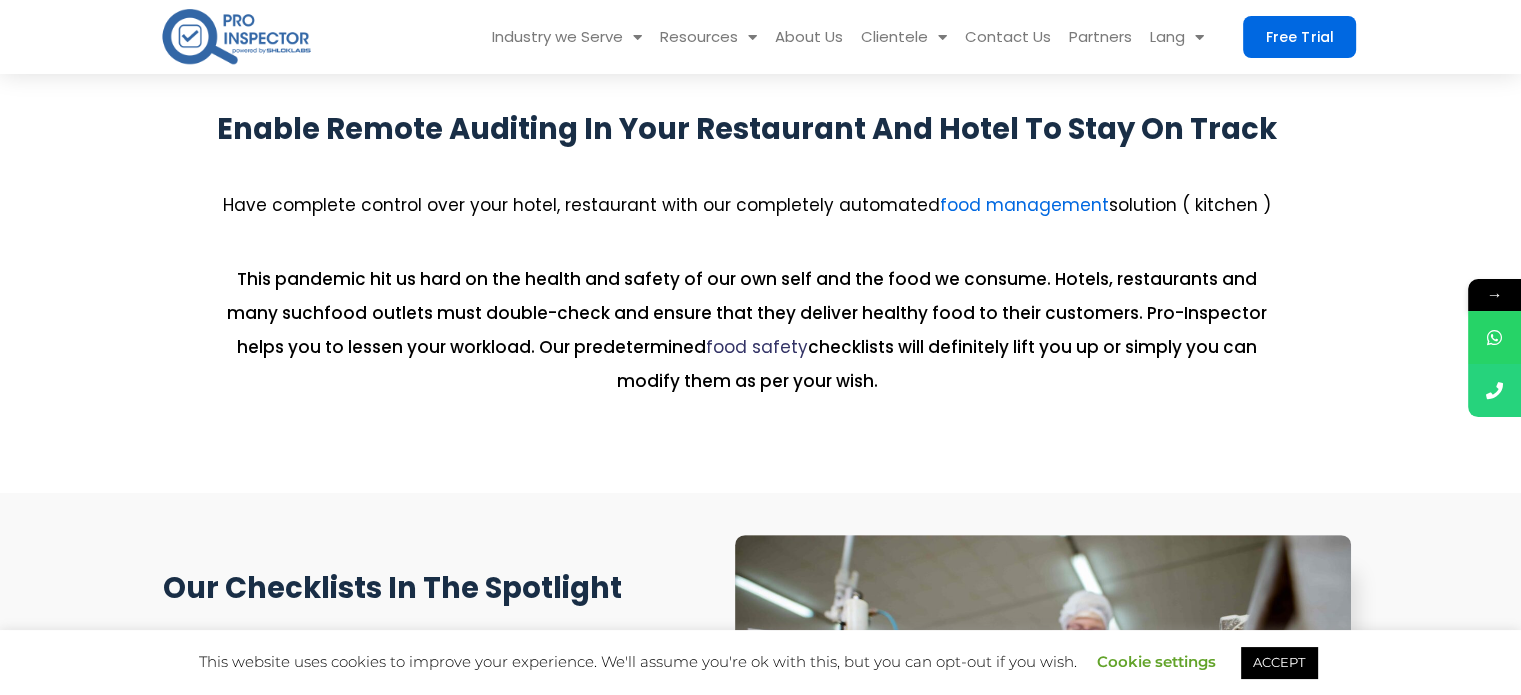 click on "food safety" at bounding box center (757, 347) 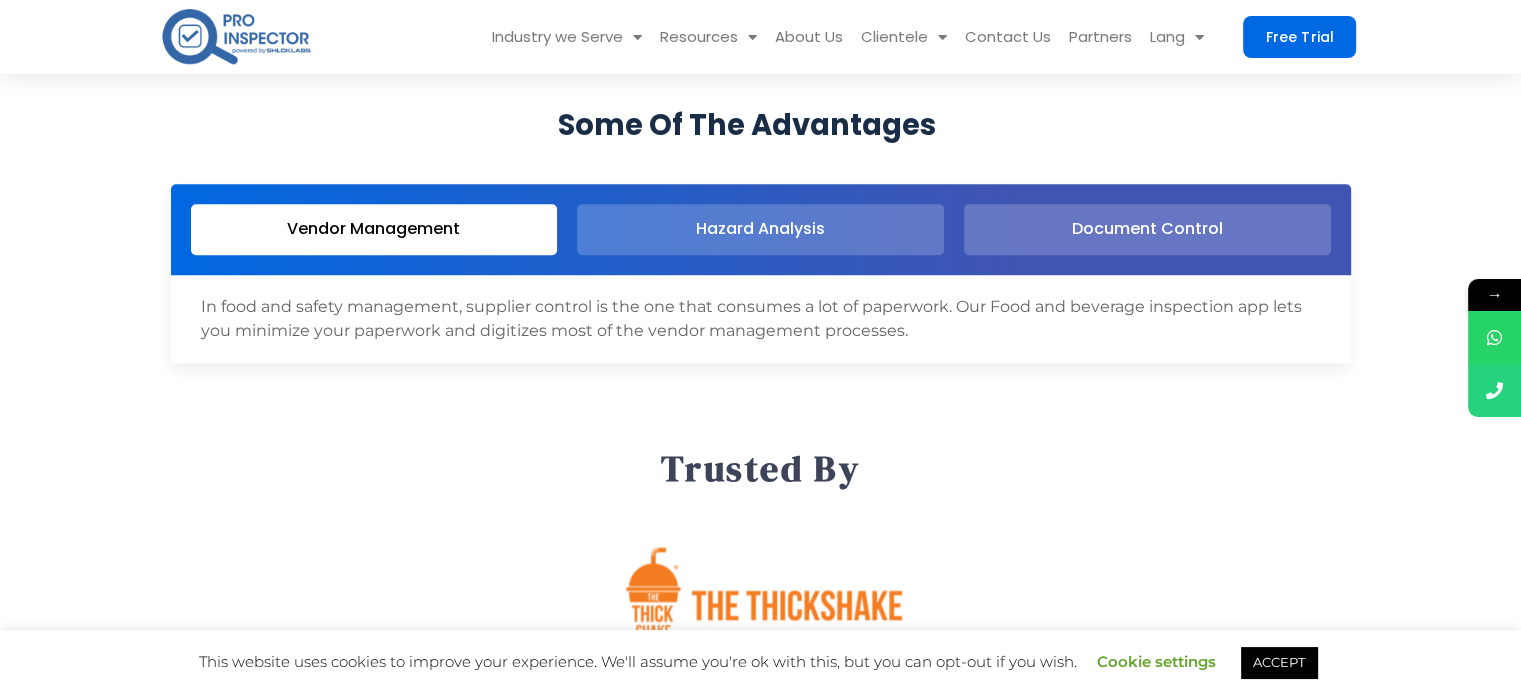 scroll, scrollTop: 2300, scrollLeft: 0, axis: vertical 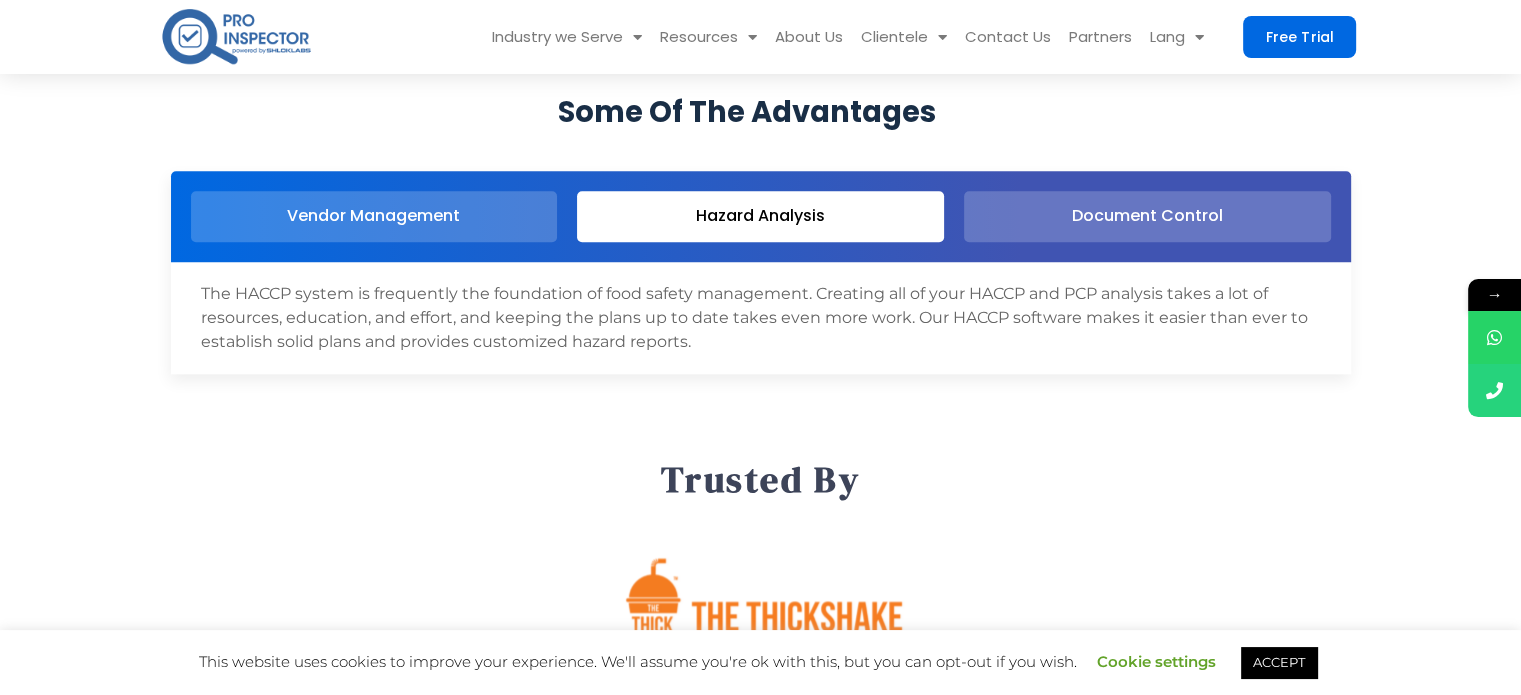 click on "Hazard Analysis" at bounding box center (760, 216) 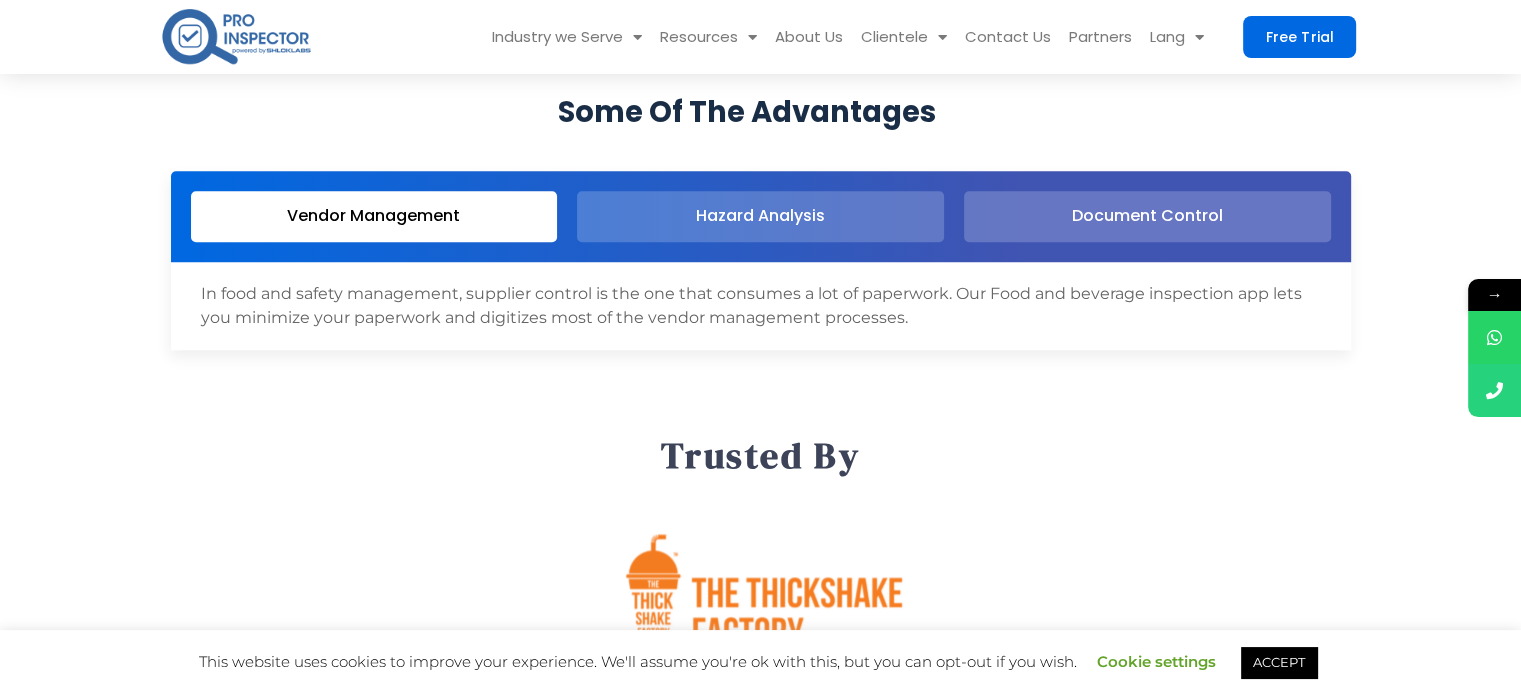 drag, startPoint x: 920, startPoint y: 316, endPoint x: 140, endPoint y: 275, distance: 781.07684 